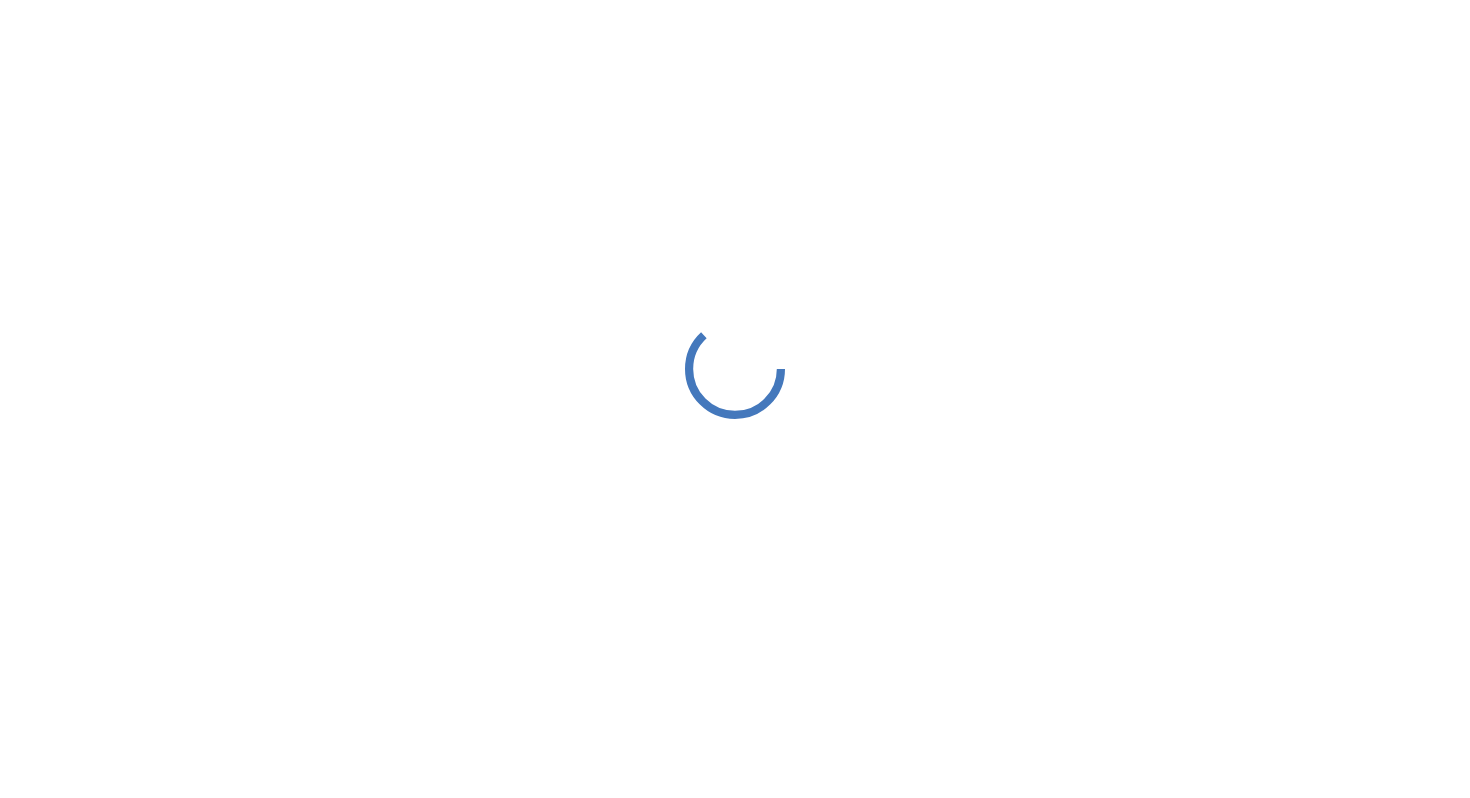 scroll, scrollTop: 0, scrollLeft: 0, axis: both 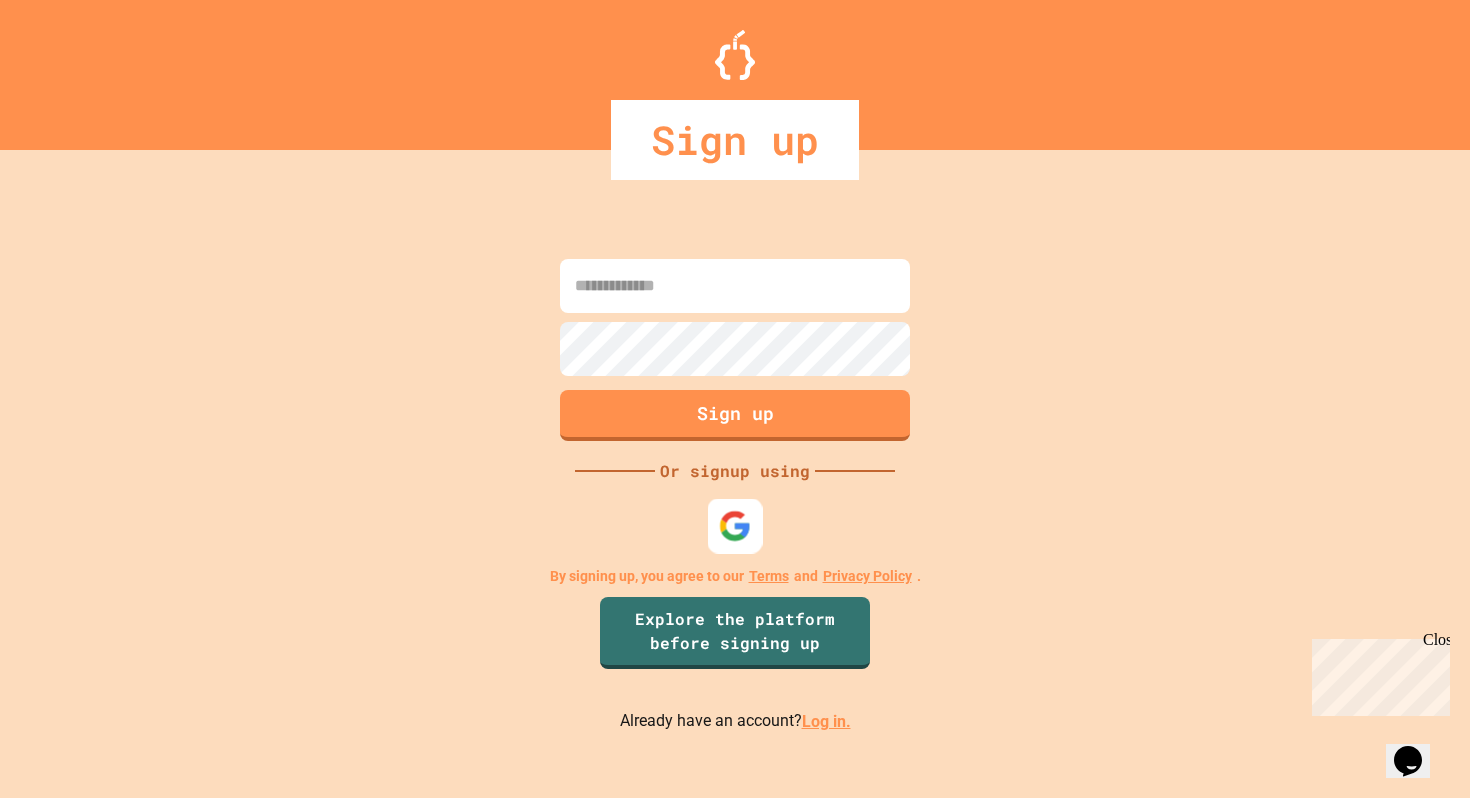 click at bounding box center (735, 526) 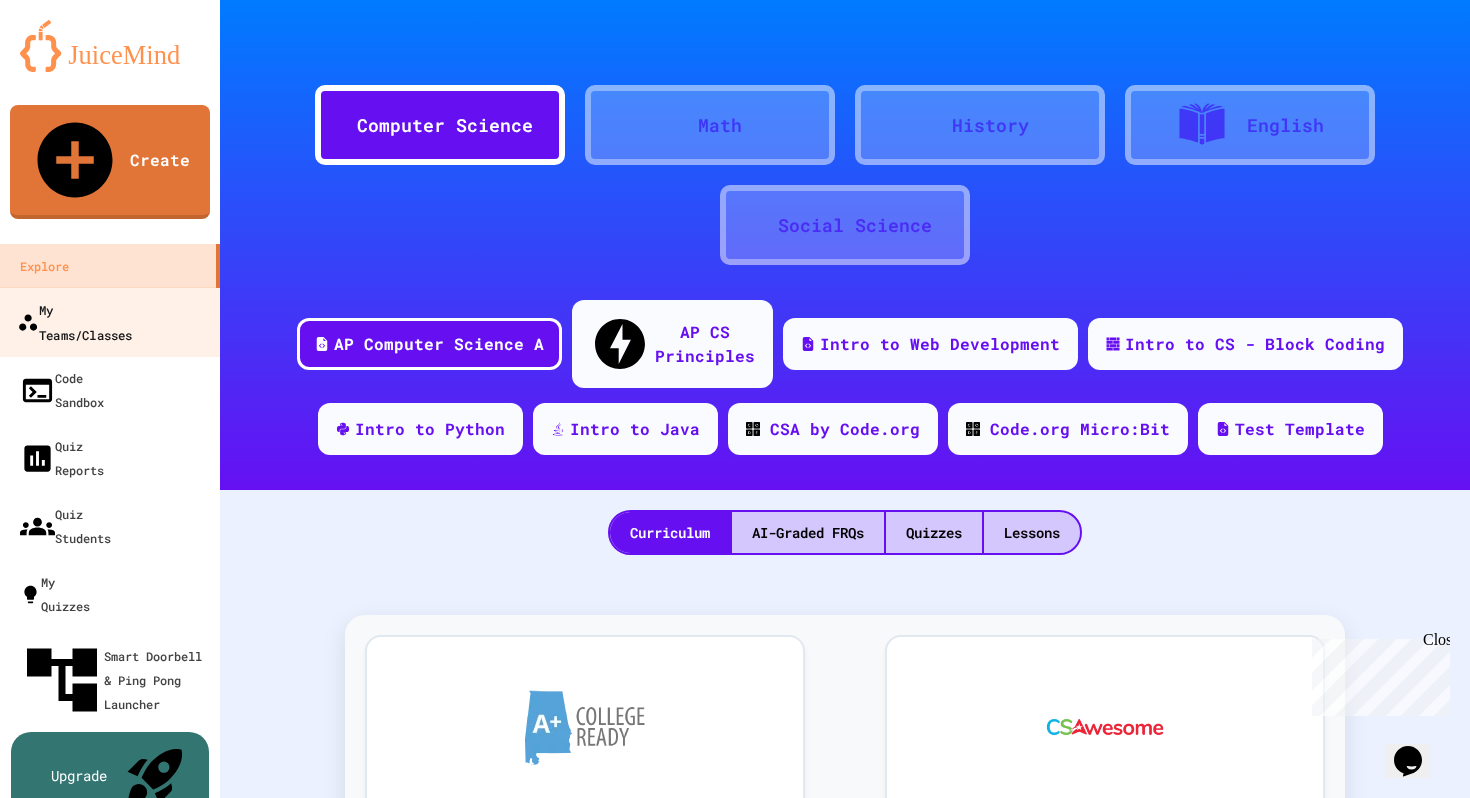 click on "My Teams/Classes" at bounding box center [74, 321] 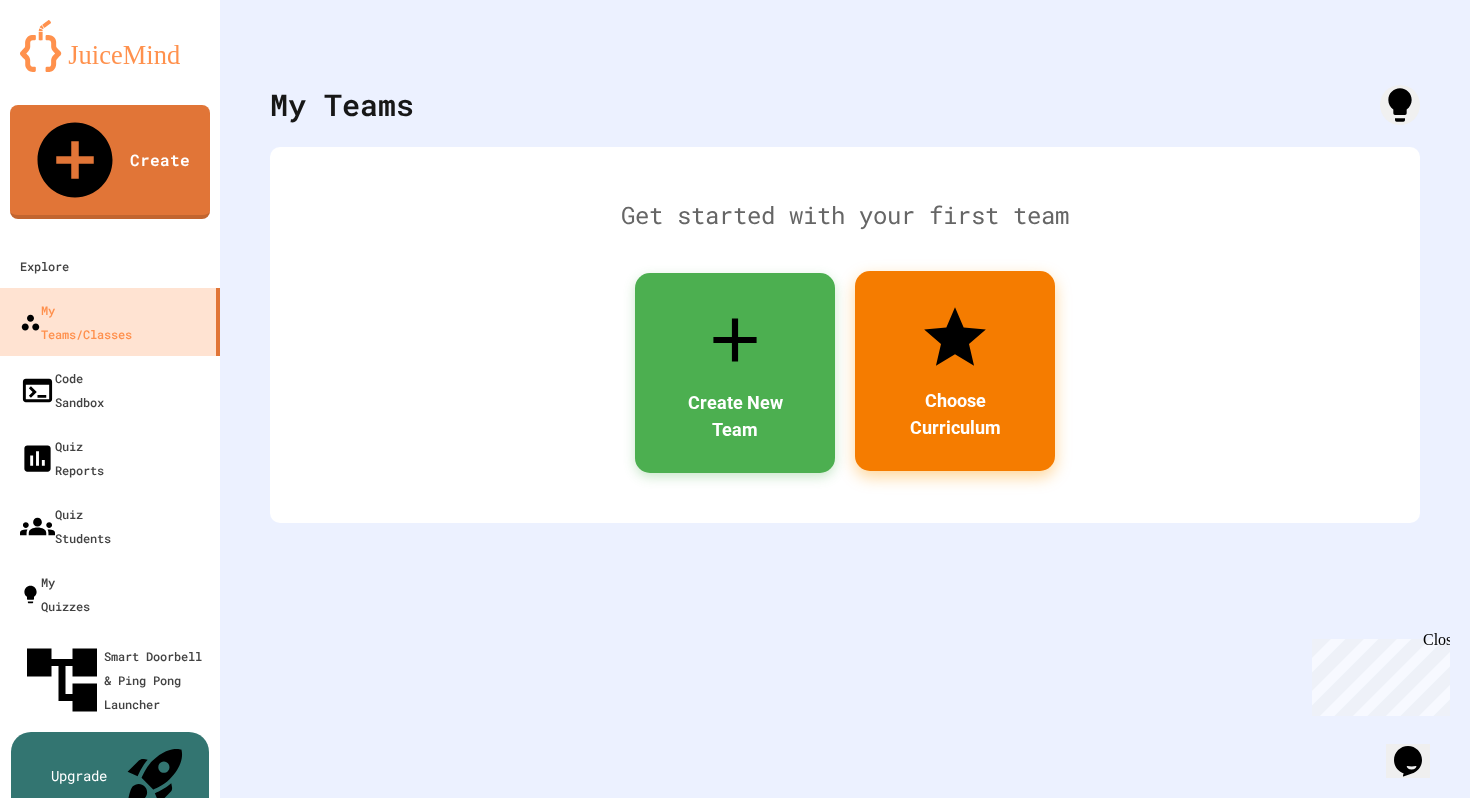 click on "Choose Curriculum" at bounding box center (955, 414) 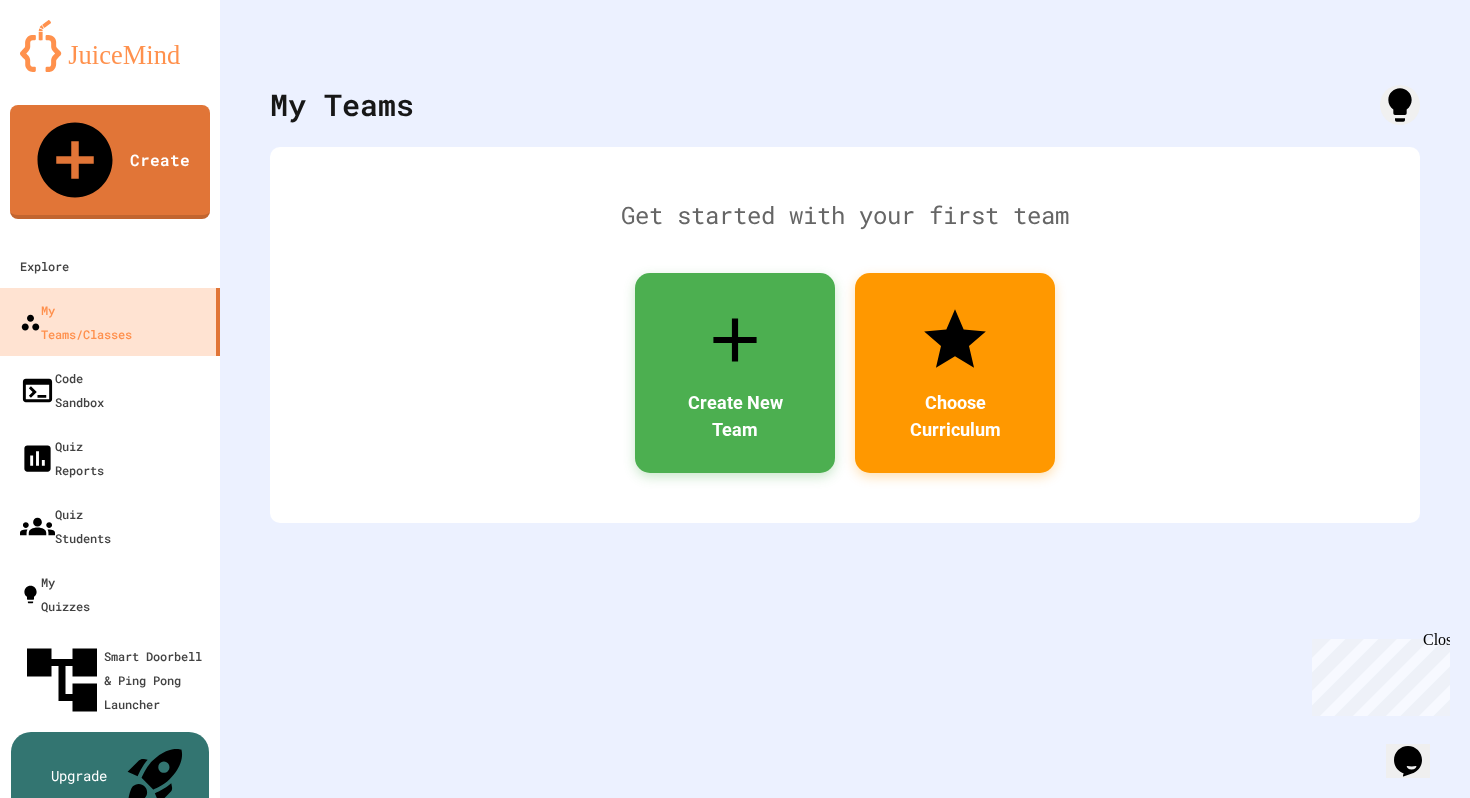 click 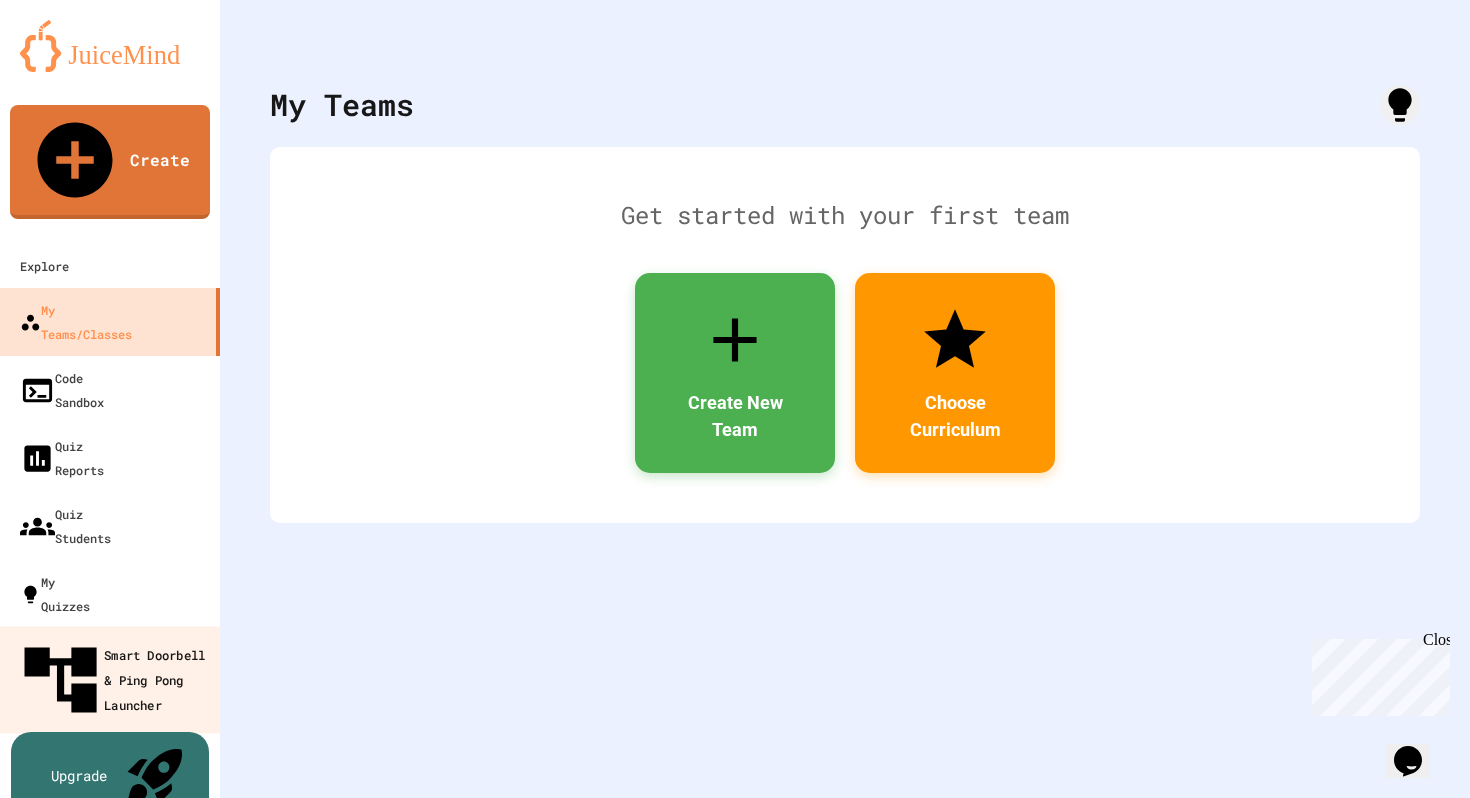 click on "Smart Doorbell & Ping Pong Launcher" at bounding box center [116, 680] 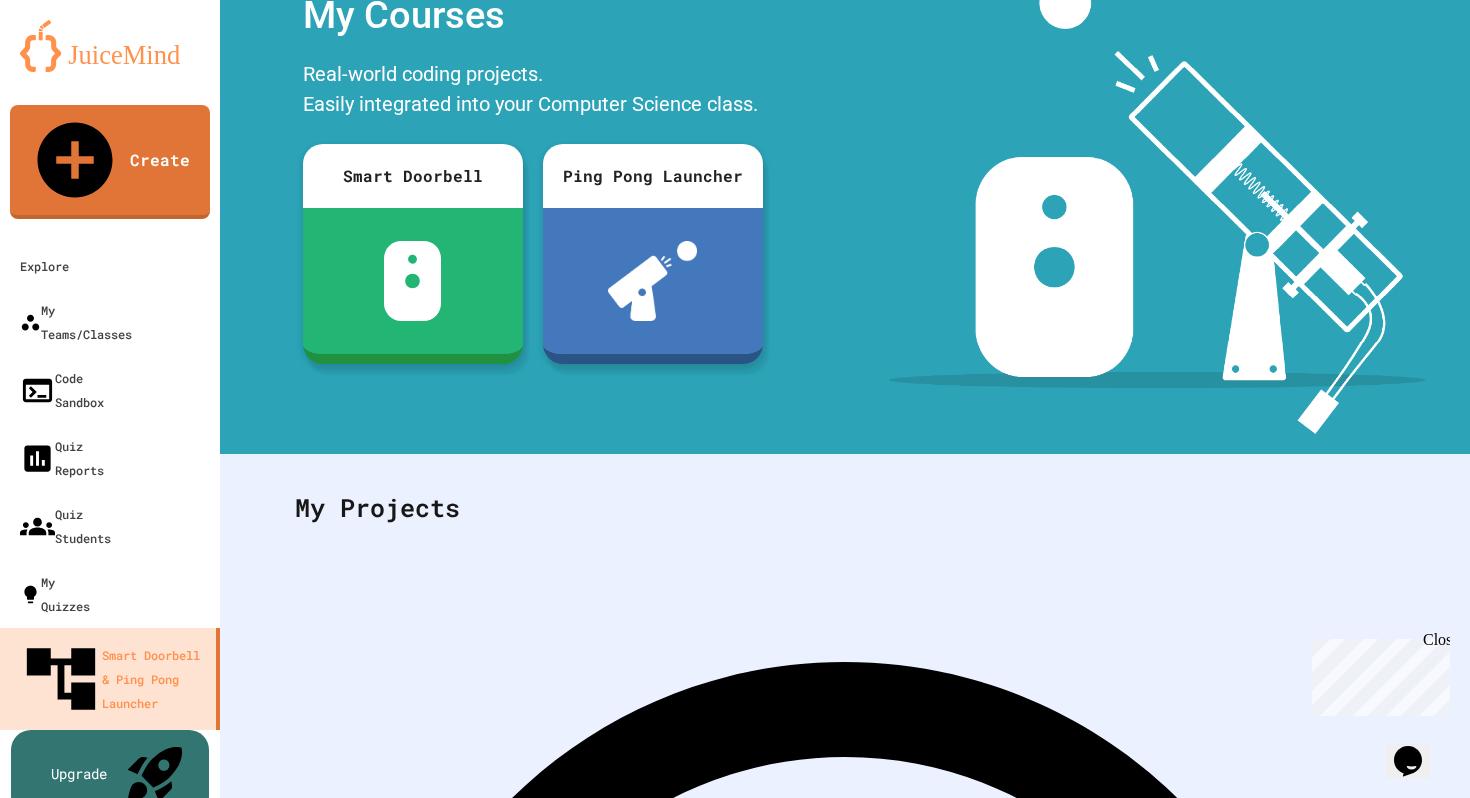 scroll, scrollTop: 0, scrollLeft: 0, axis: both 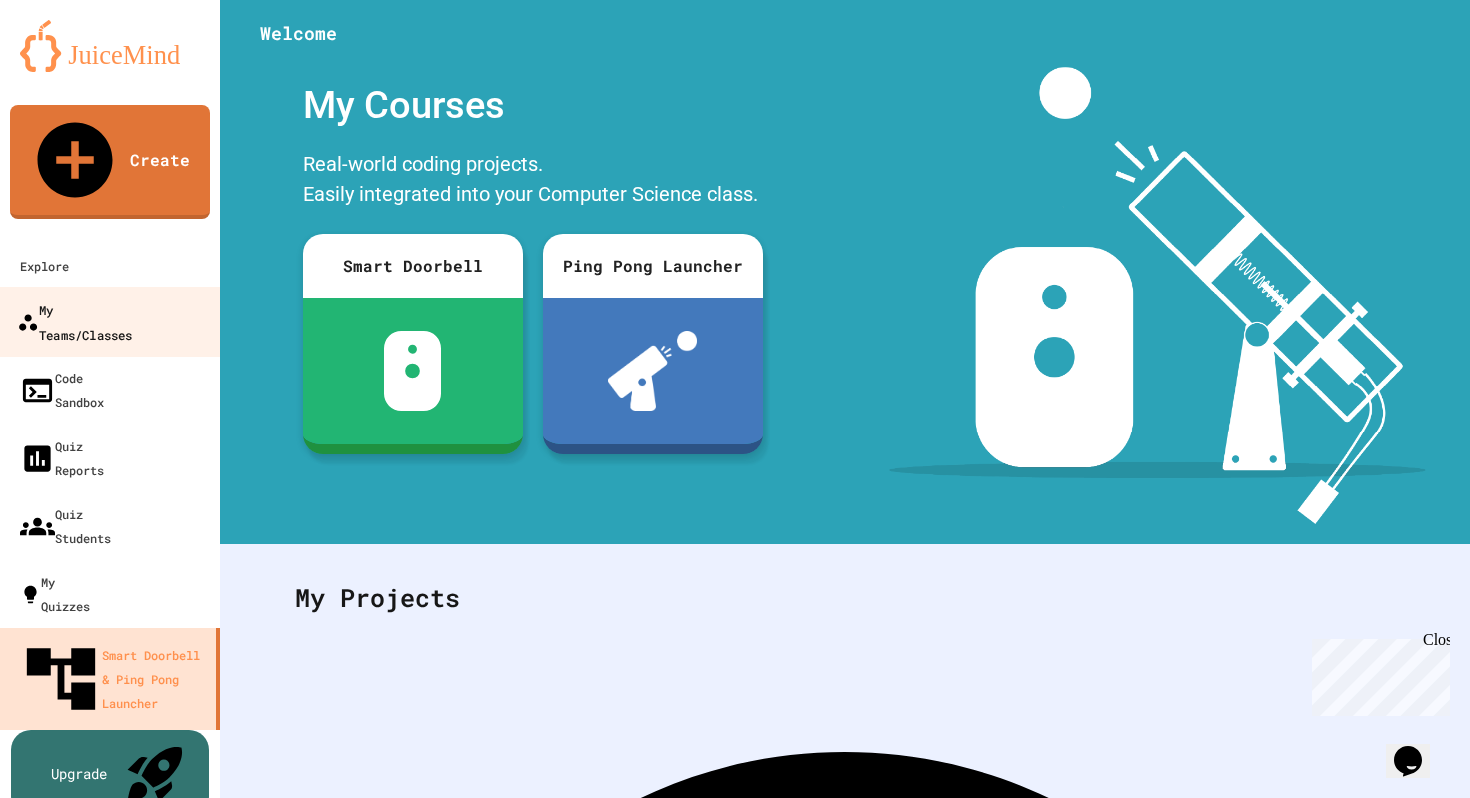 click on "My Teams/Classes" at bounding box center [74, 321] 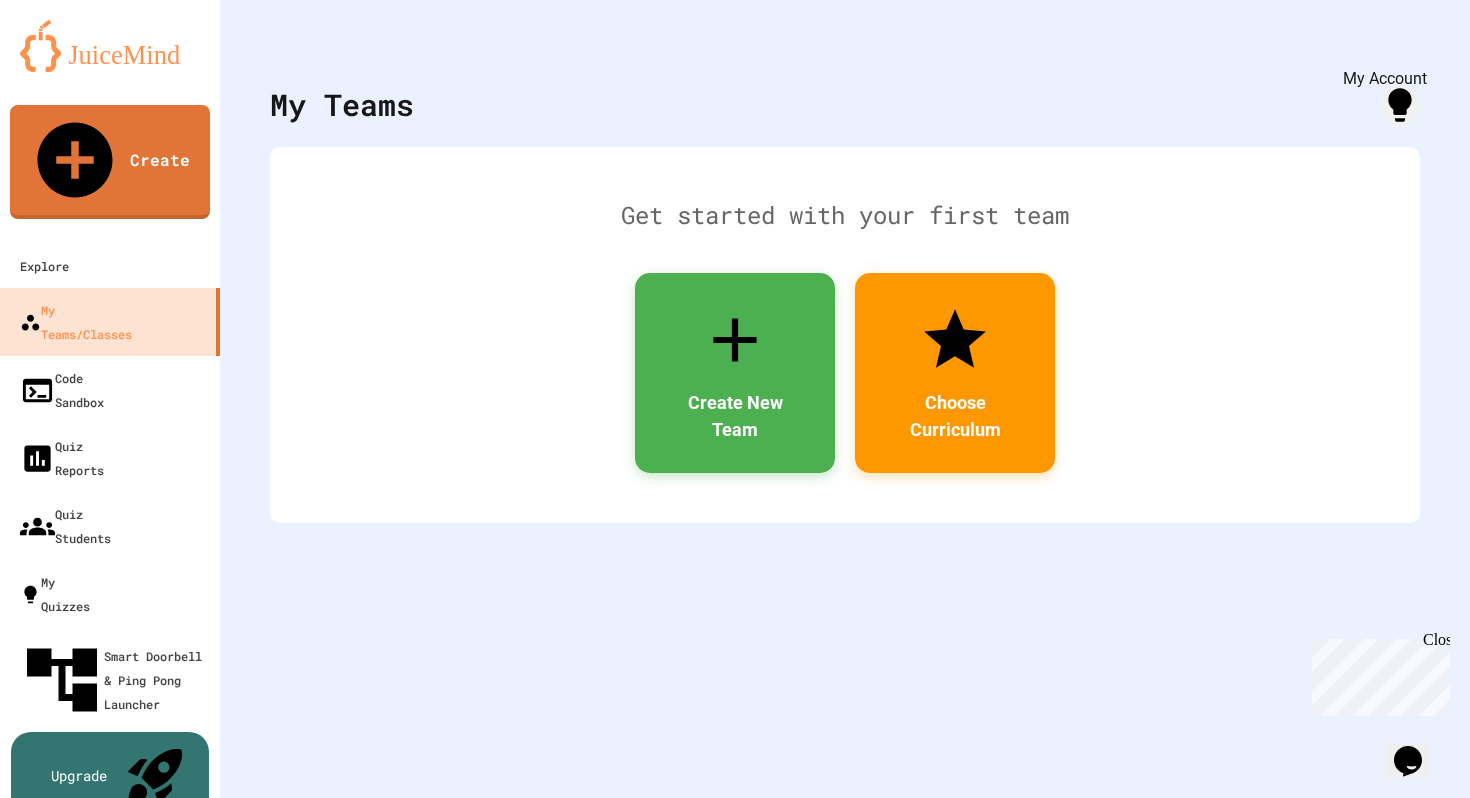 click 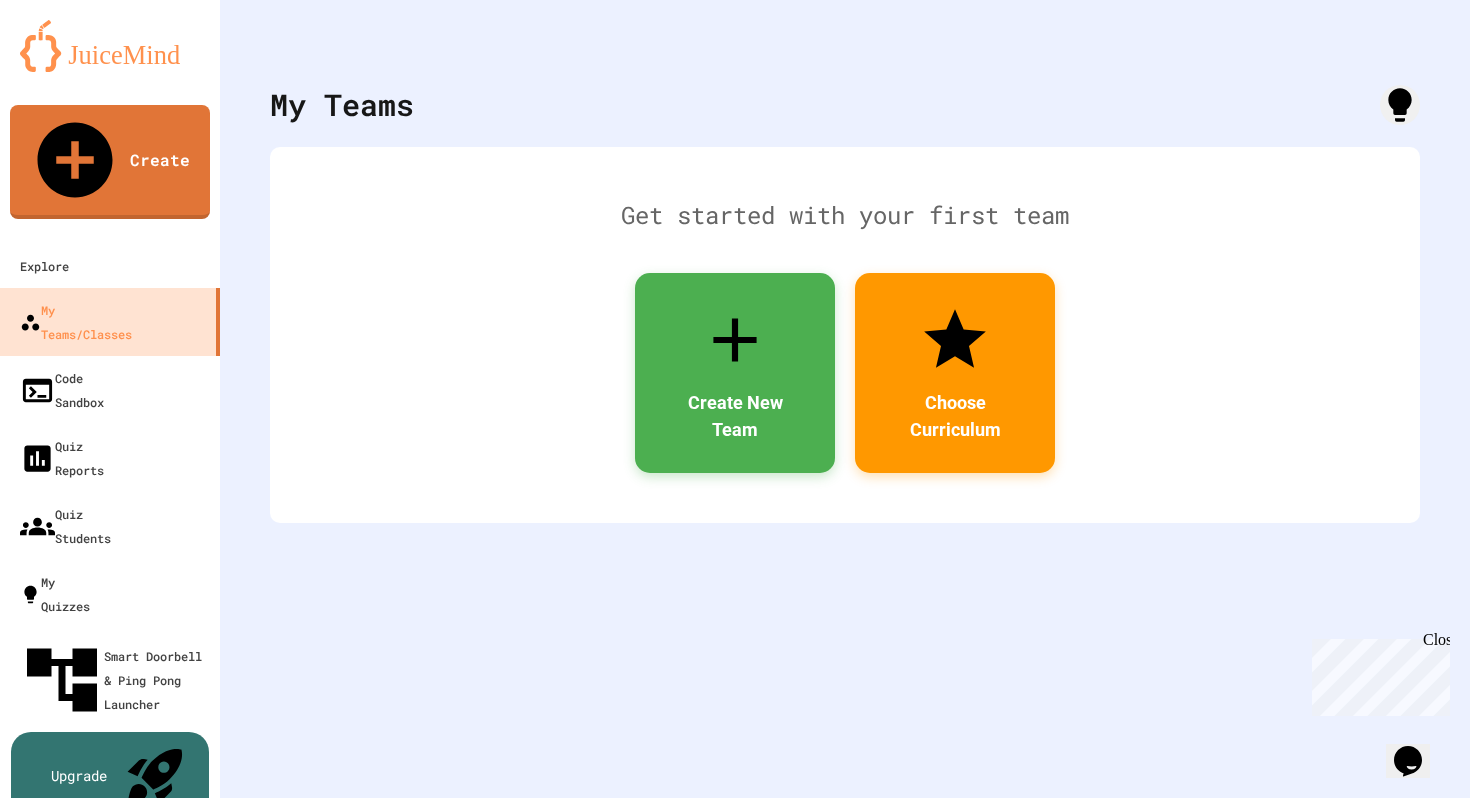 click at bounding box center [735, 5250] 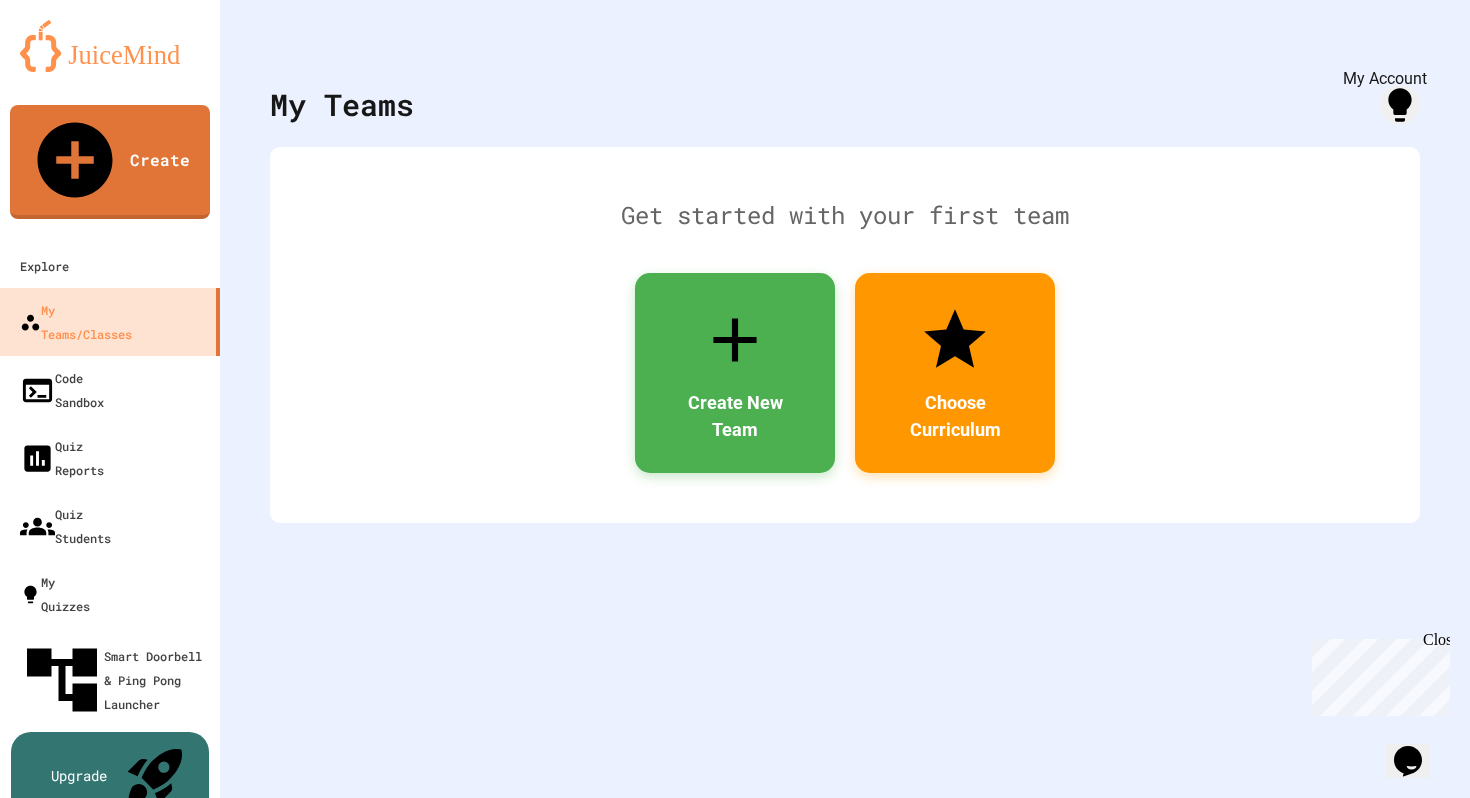 click 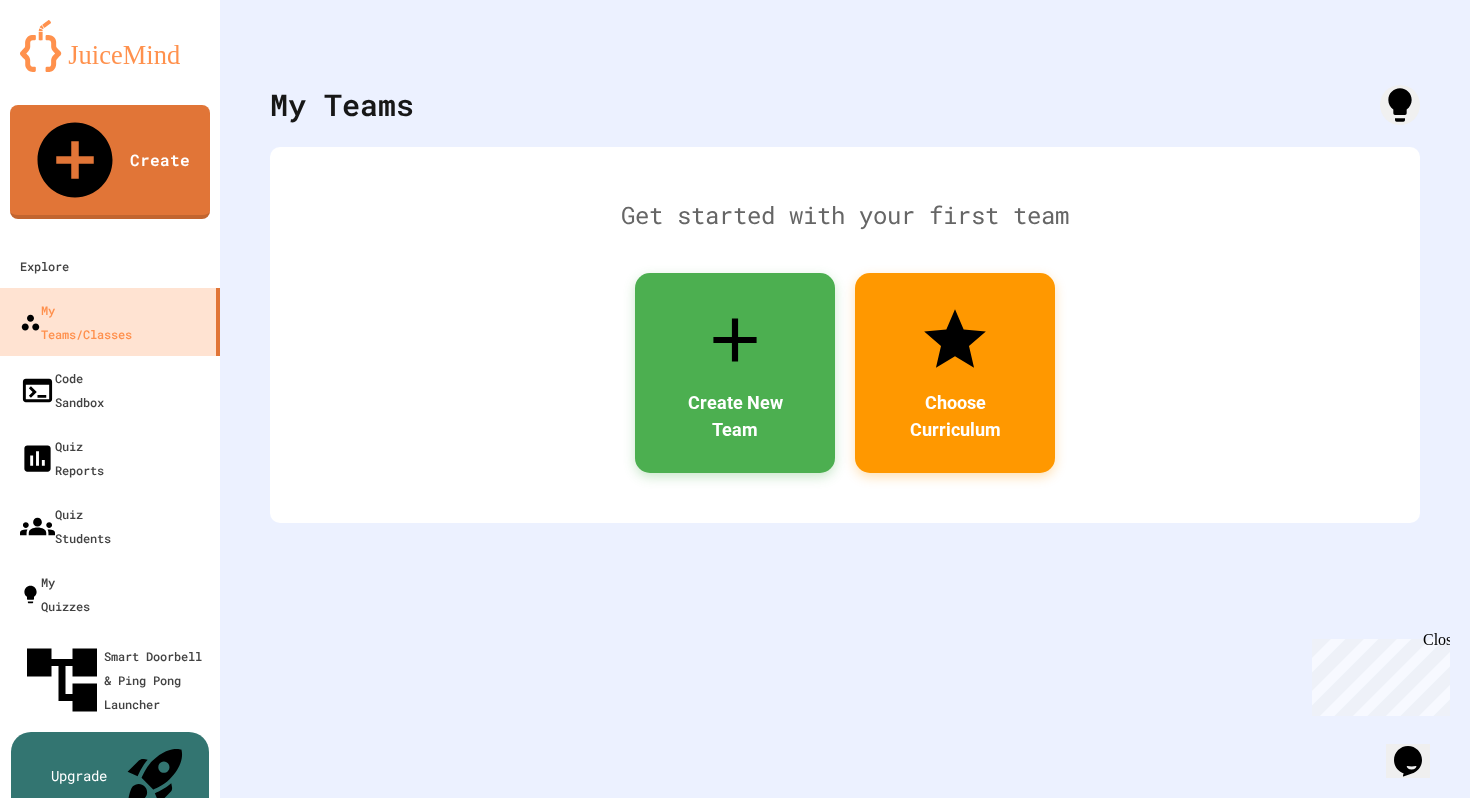 click on "Logout" at bounding box center [745, 6894] 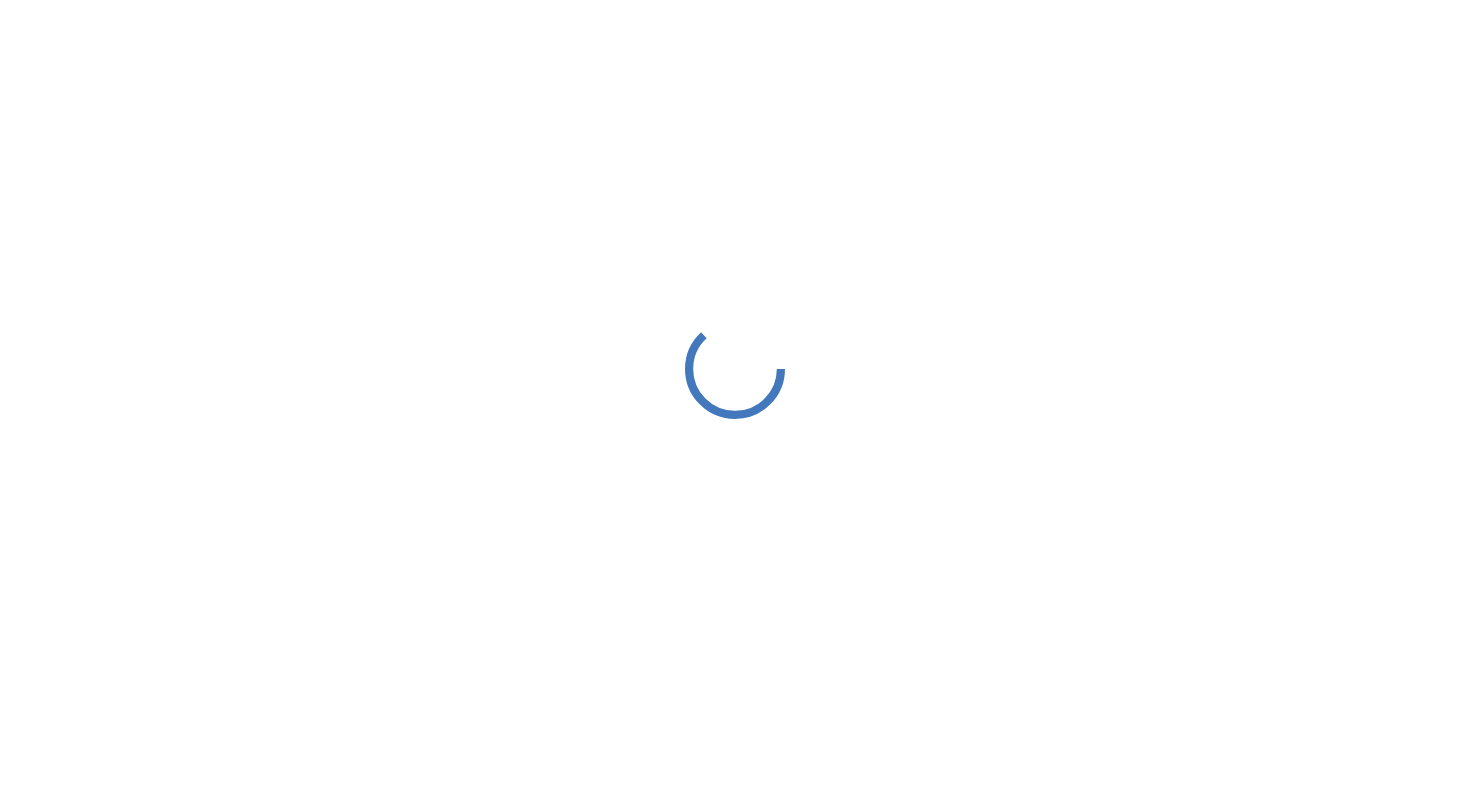 scroll, scrollTop: 0, scrollLeft: 0, axis: both 